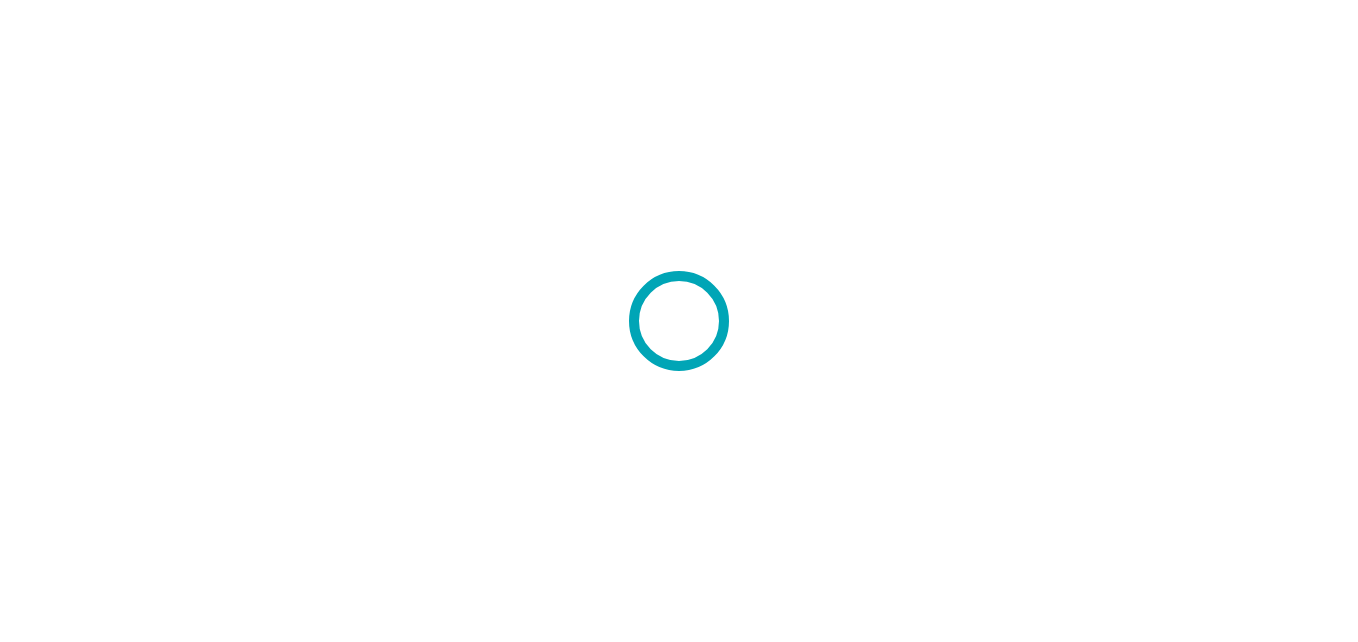 scroll, scrollTop: 0, scrollLeft: 0, axis: both 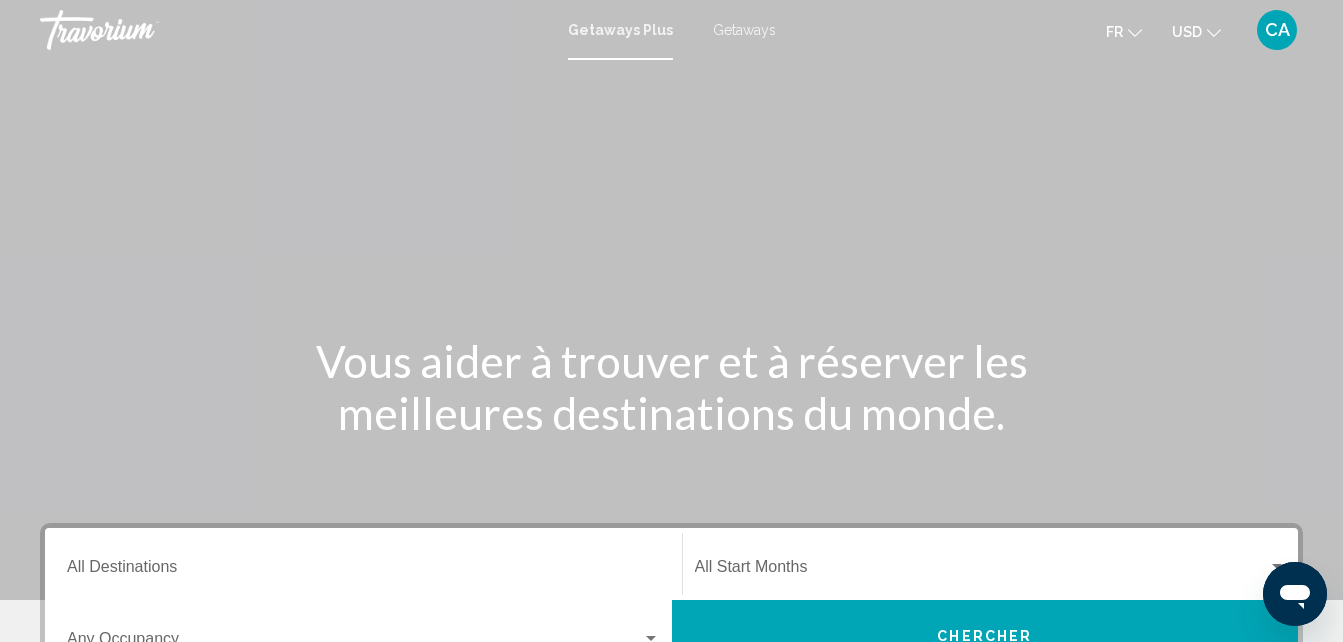 click on "fr" 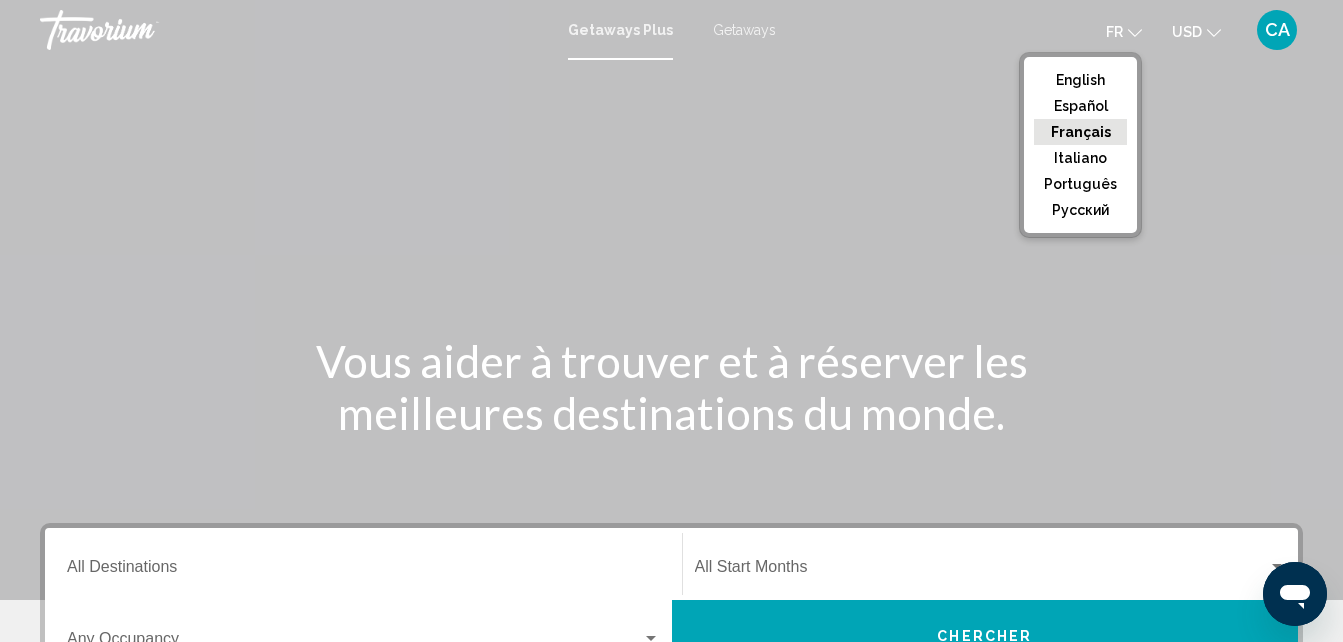 click on "Français" 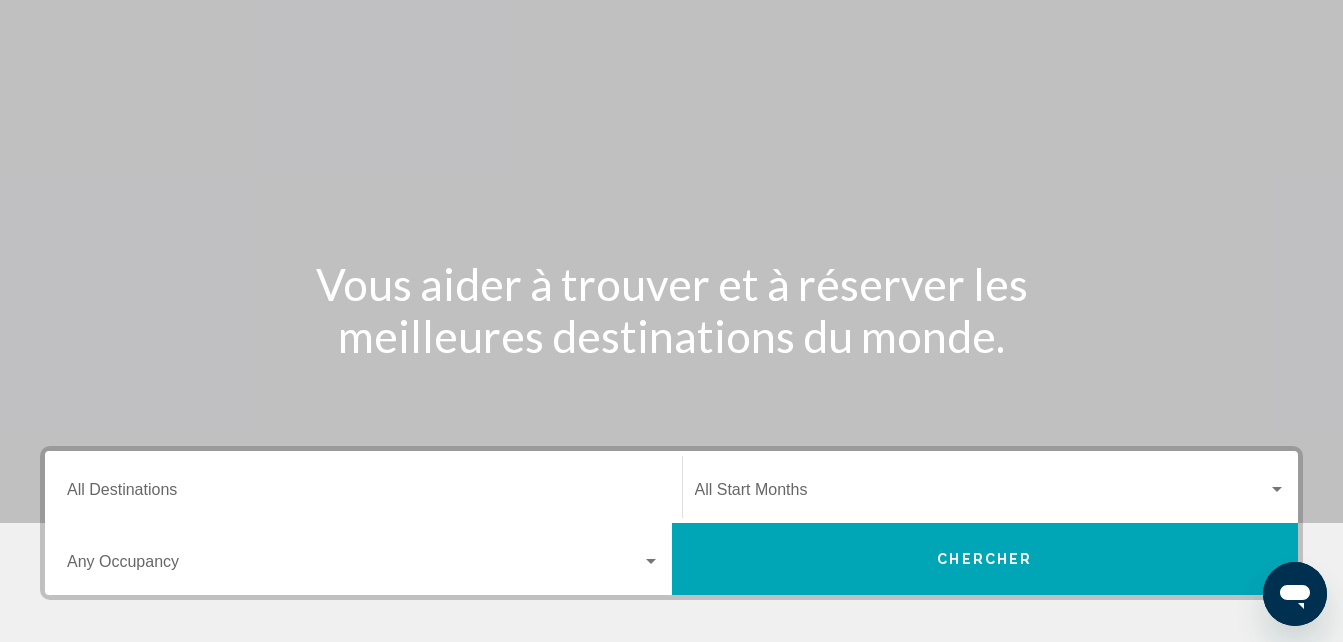 scroll, scrollTop: 0, scrollLeft: 0, axis: both 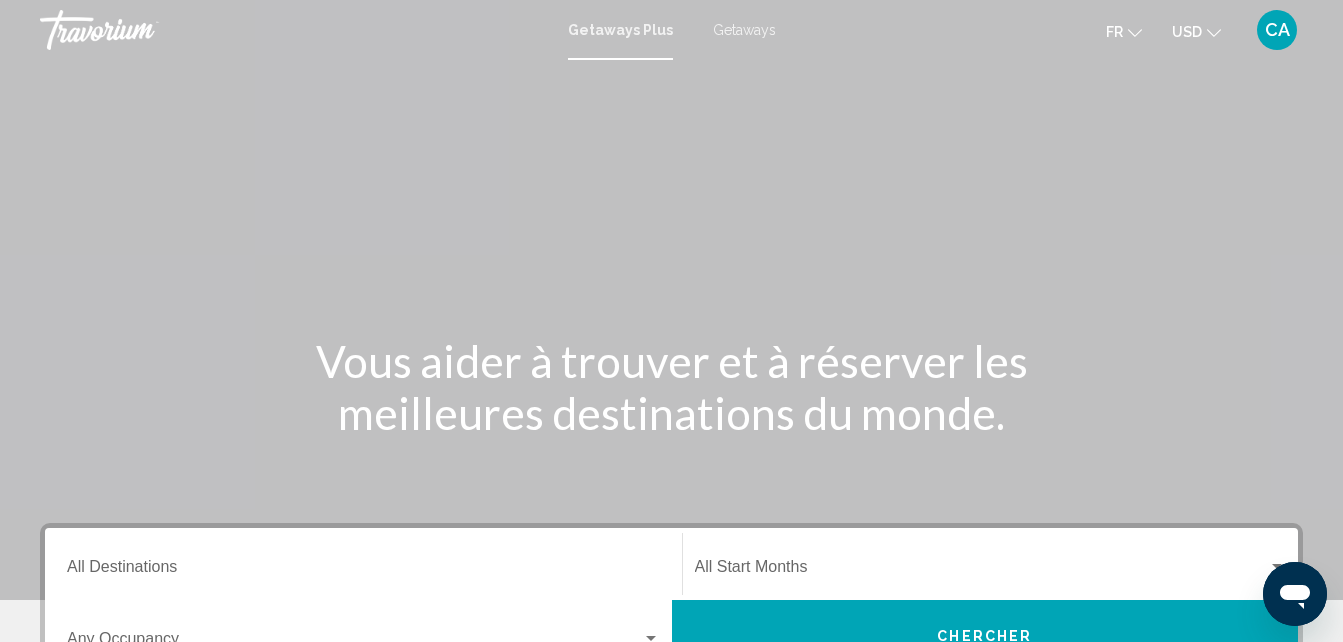 drag, startPoint x: 1217, startPoint y: 33, endPoint x: 1043, endPoint y: 15, distance: 174.92856 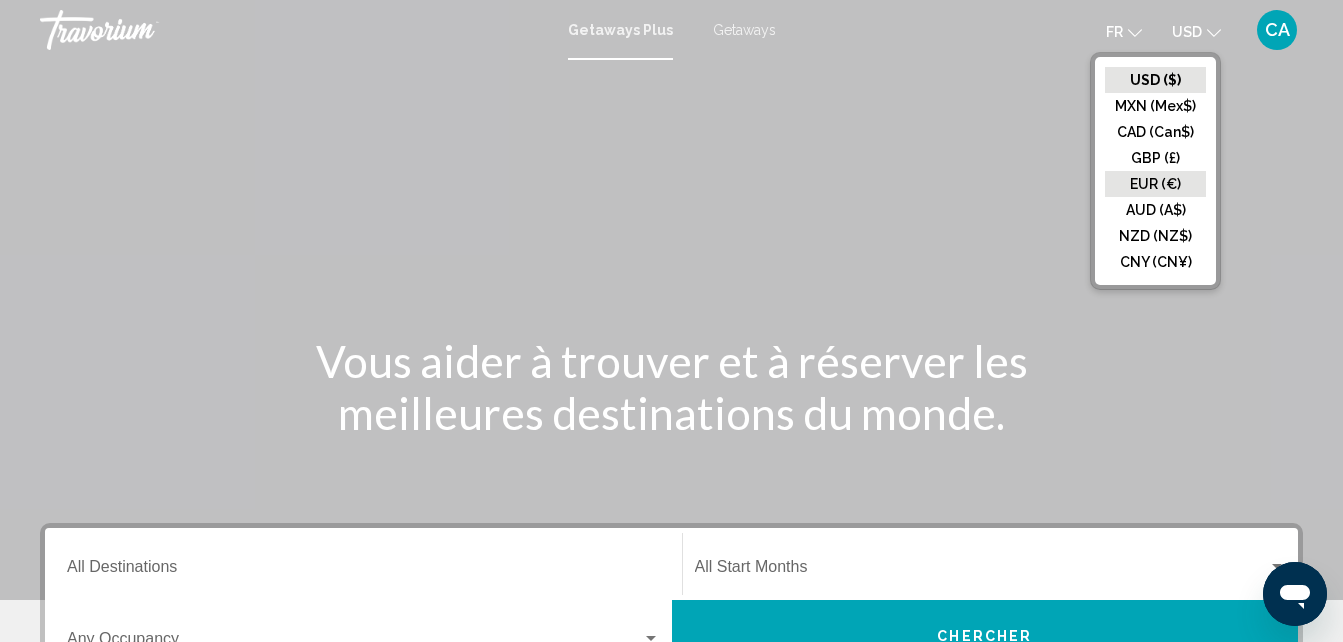 click on "EUR (€)" 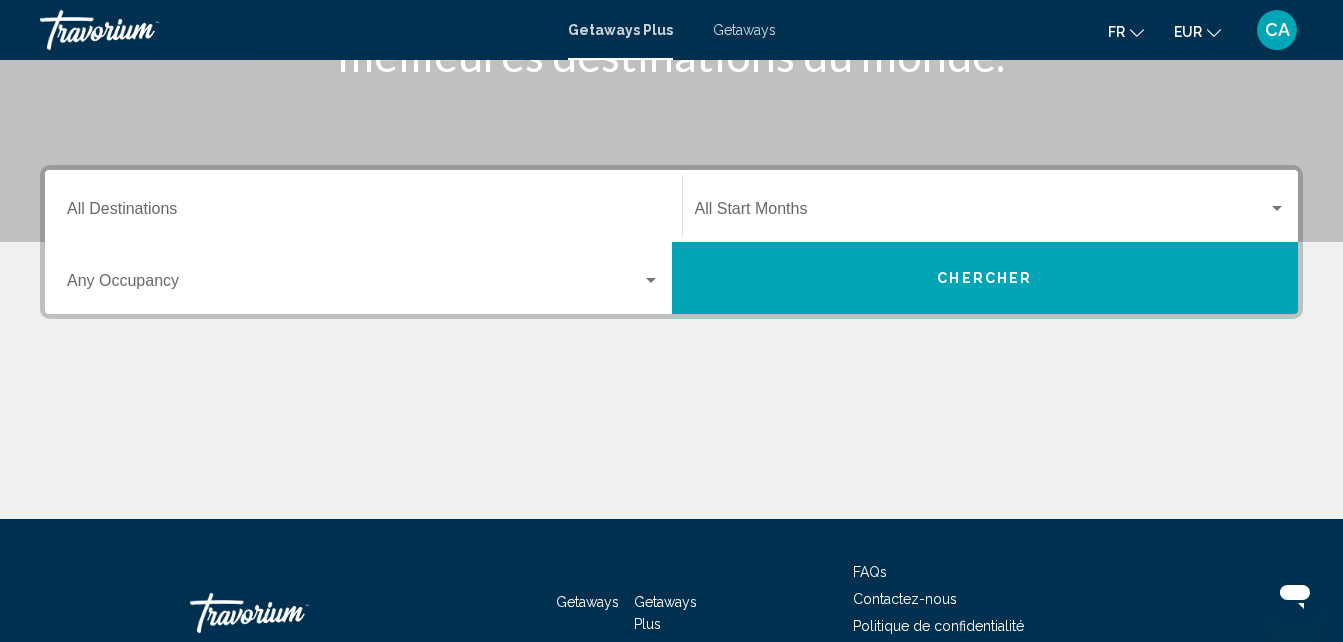 scroll, scrollTop: 359, scrollLeft: 0, axis: vertical 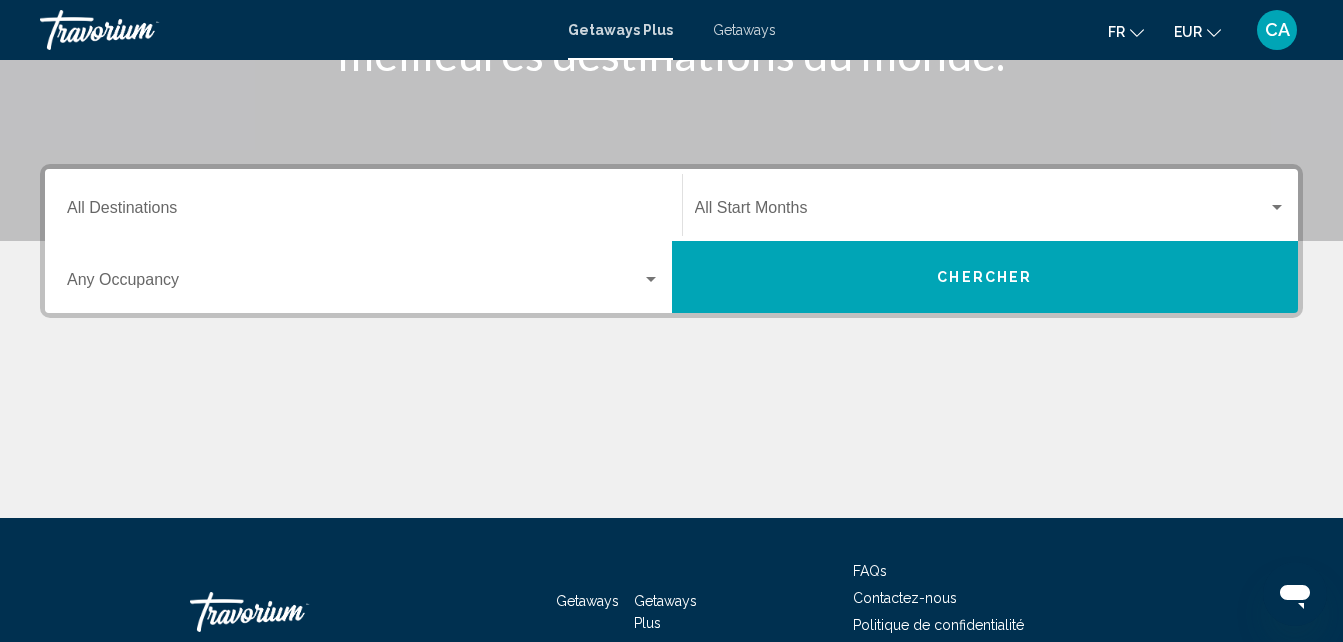 click on "Destination All Destinations" at bounding box center (363, 212) 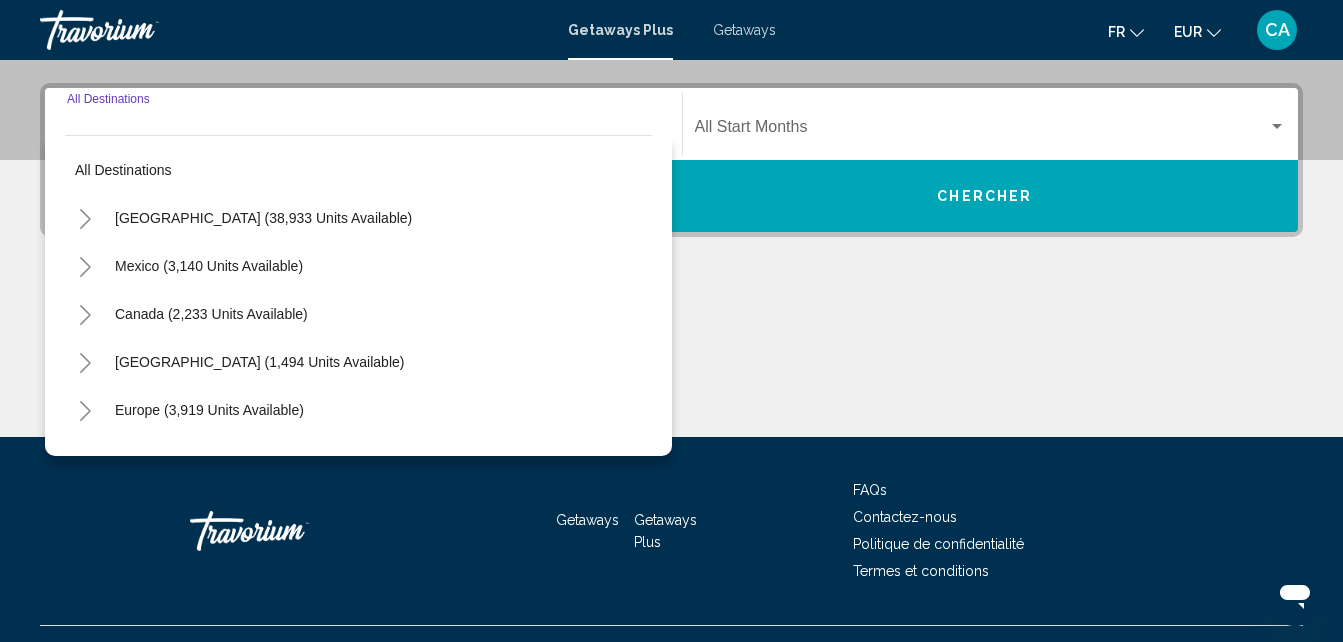 scroll, scrollTop: 458, scrollLeft: 0, axis: vertical 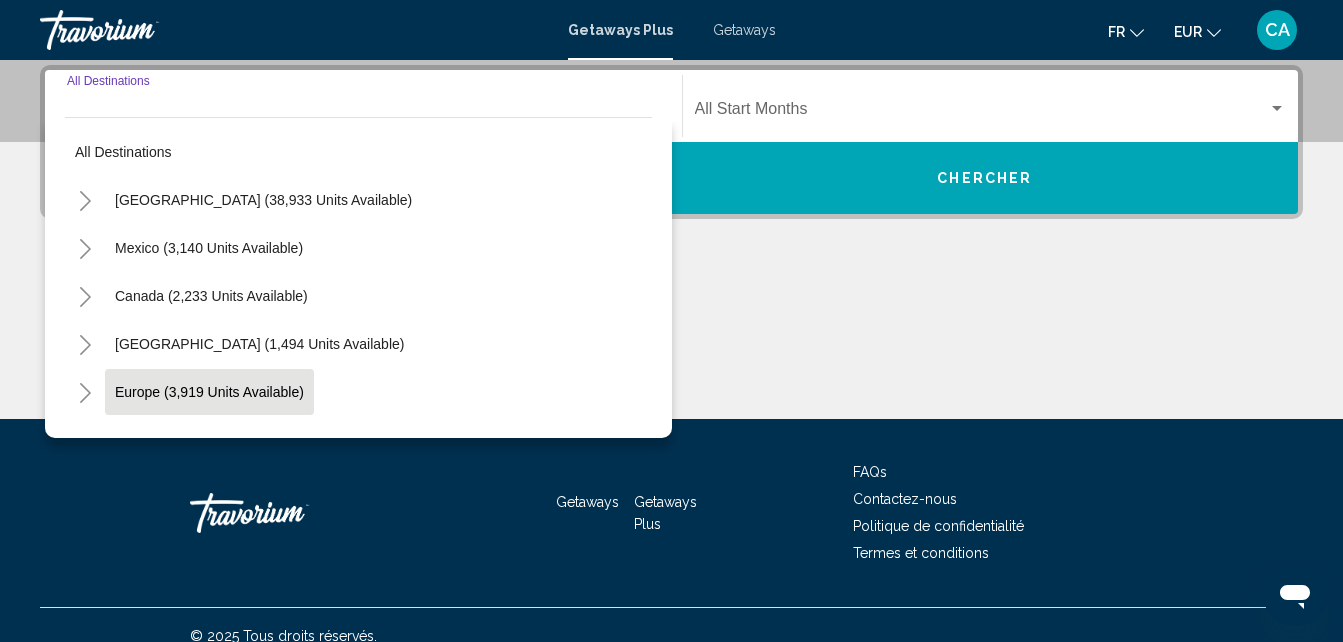 click on "Europe (3,919 units available)" at bounding box center (208, 440) 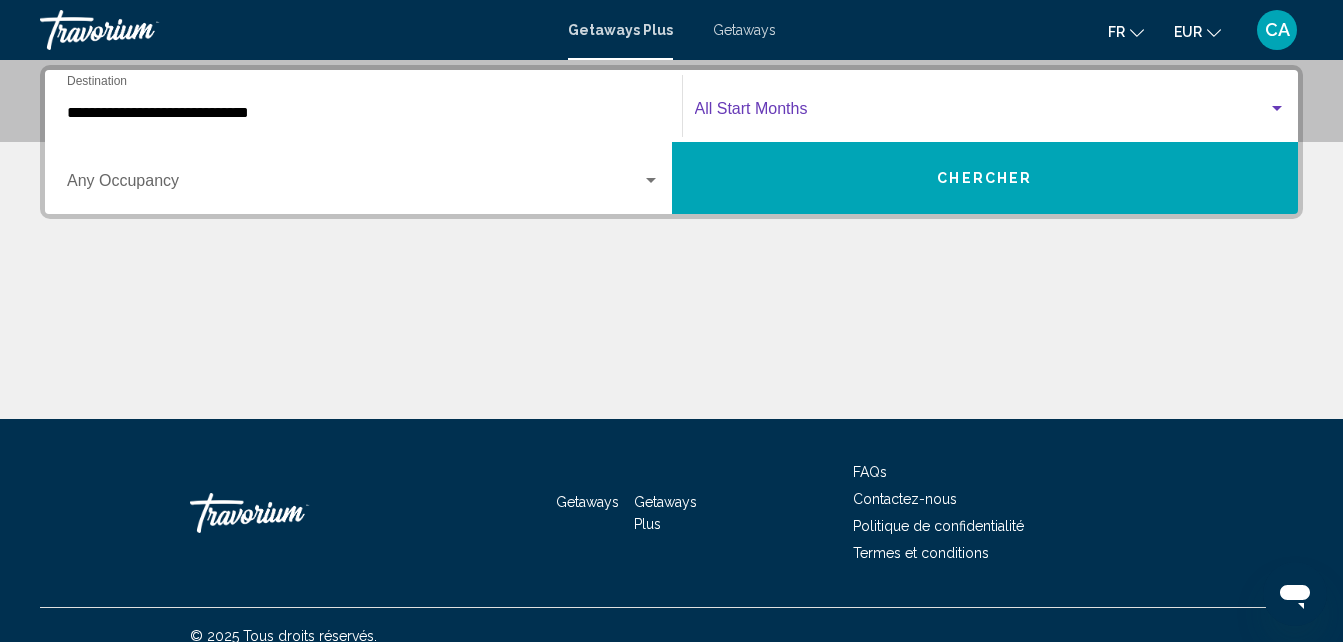 click at bounding box center [982, 113] 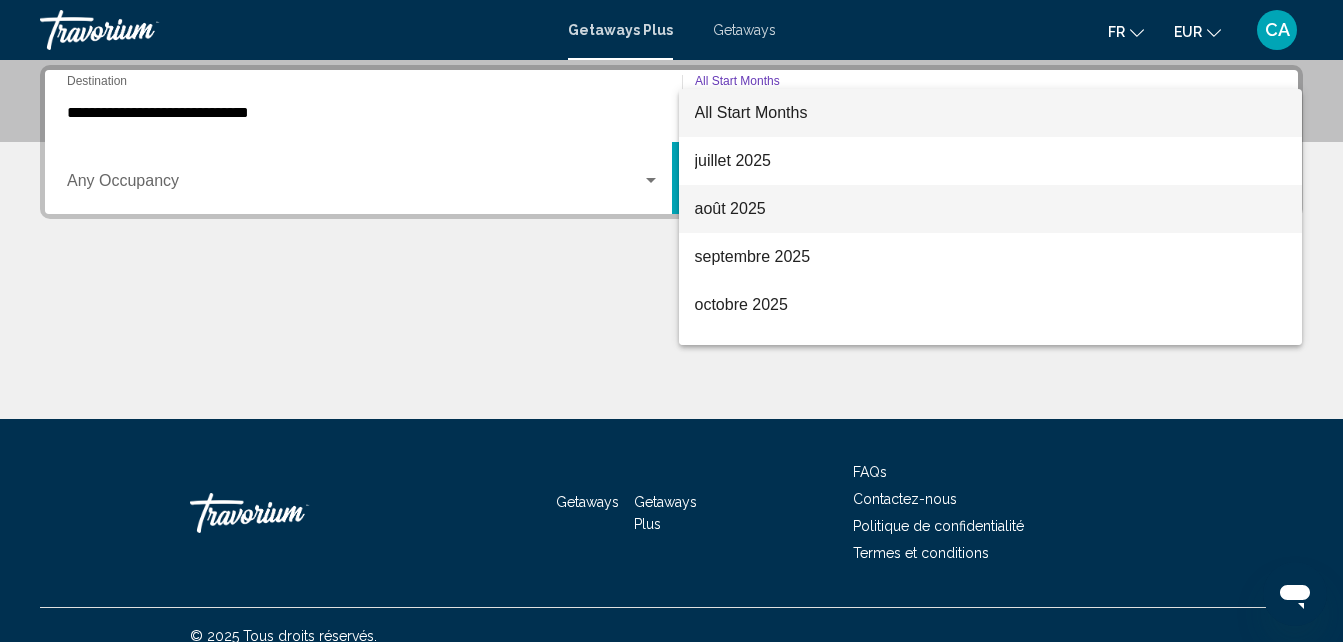 click on "août 2025" at bounding box center [991, 209] 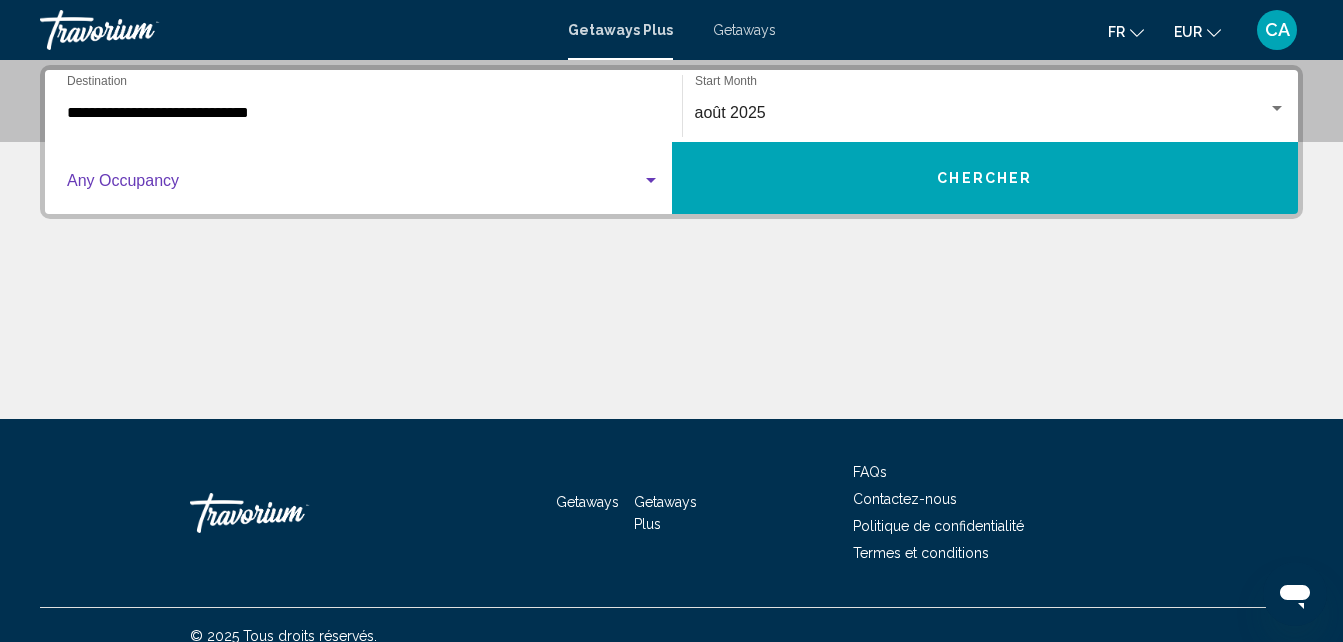 click at bounding box center [651, 181] 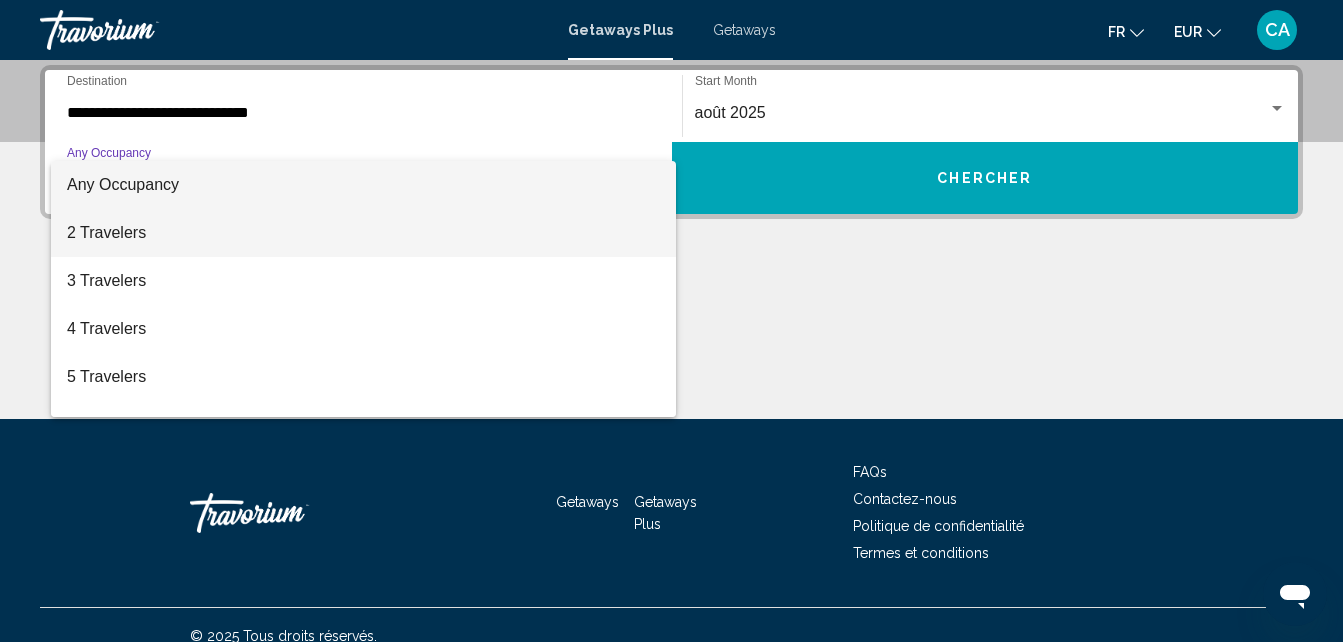 click on "2 Travelers" at bounding box center [363, 233] 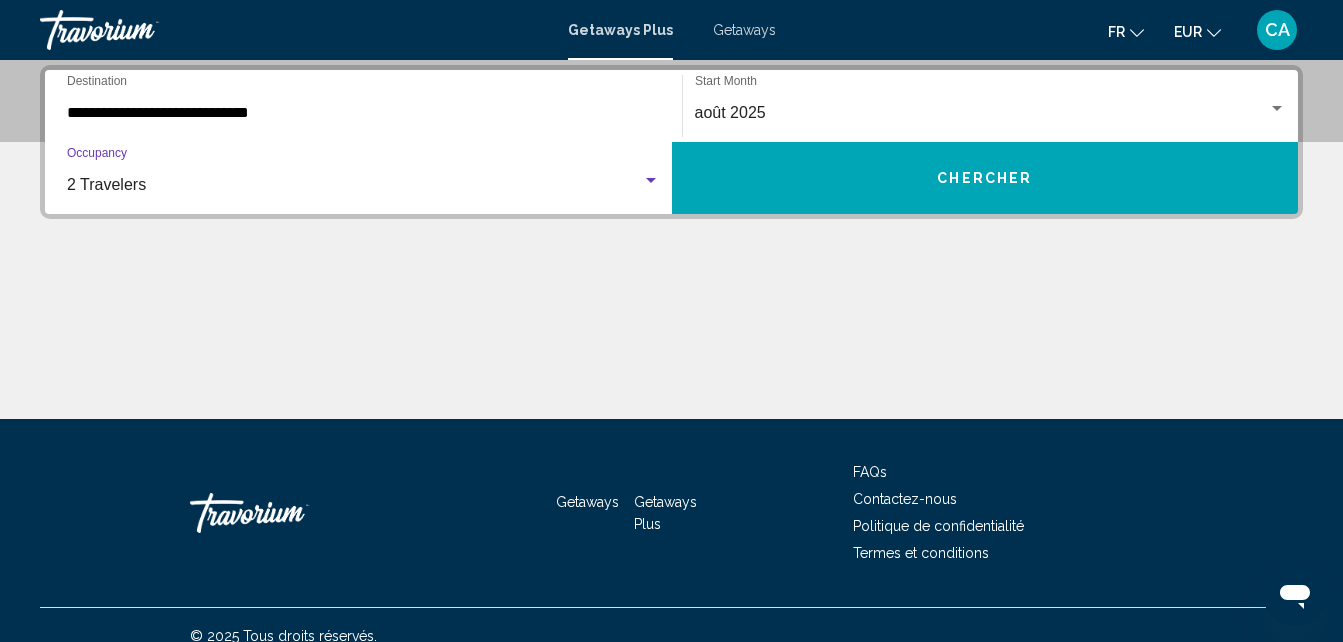 click on "Chercher" at bounding box center [985, 178] 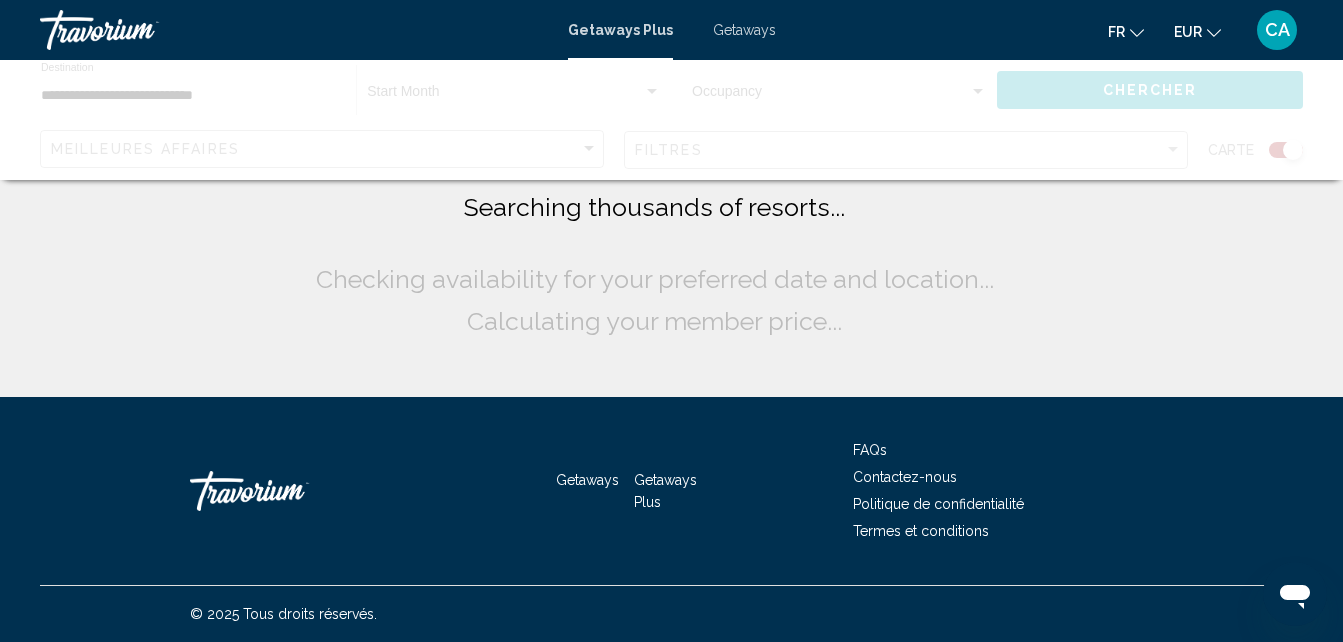 scroll, scrollTop: 0, scrollLeft: 0, axis: both 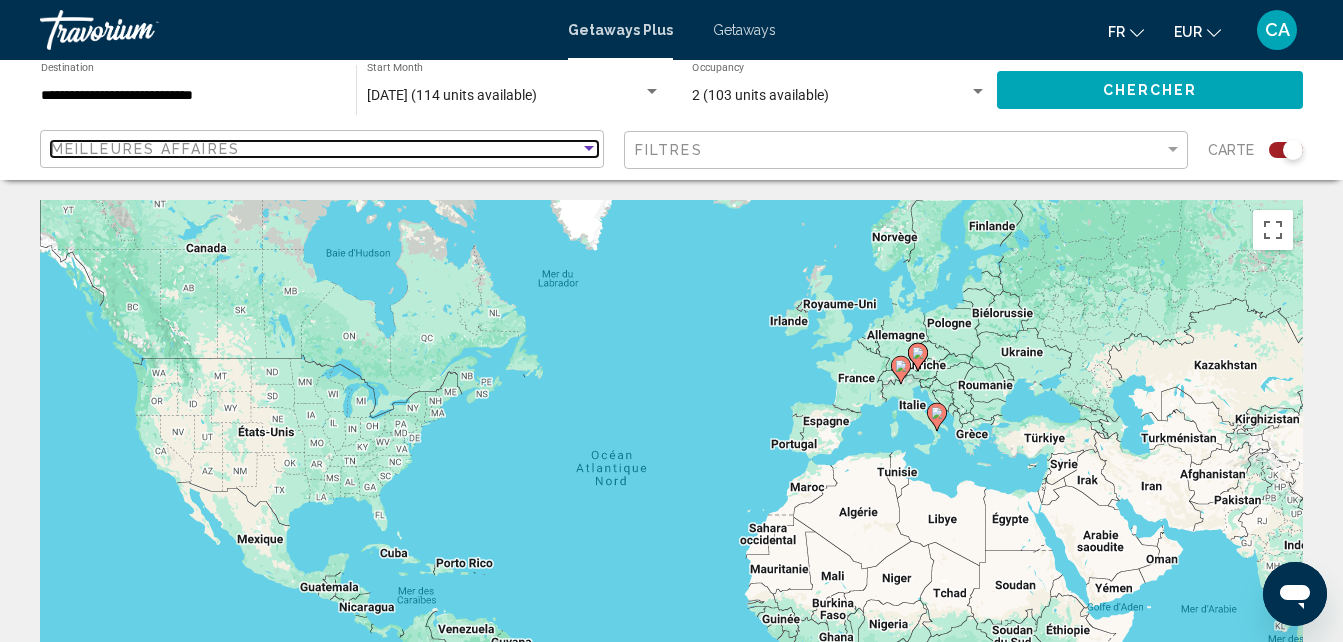click on "Meilleures affaires" at bounding box center (315, 149) 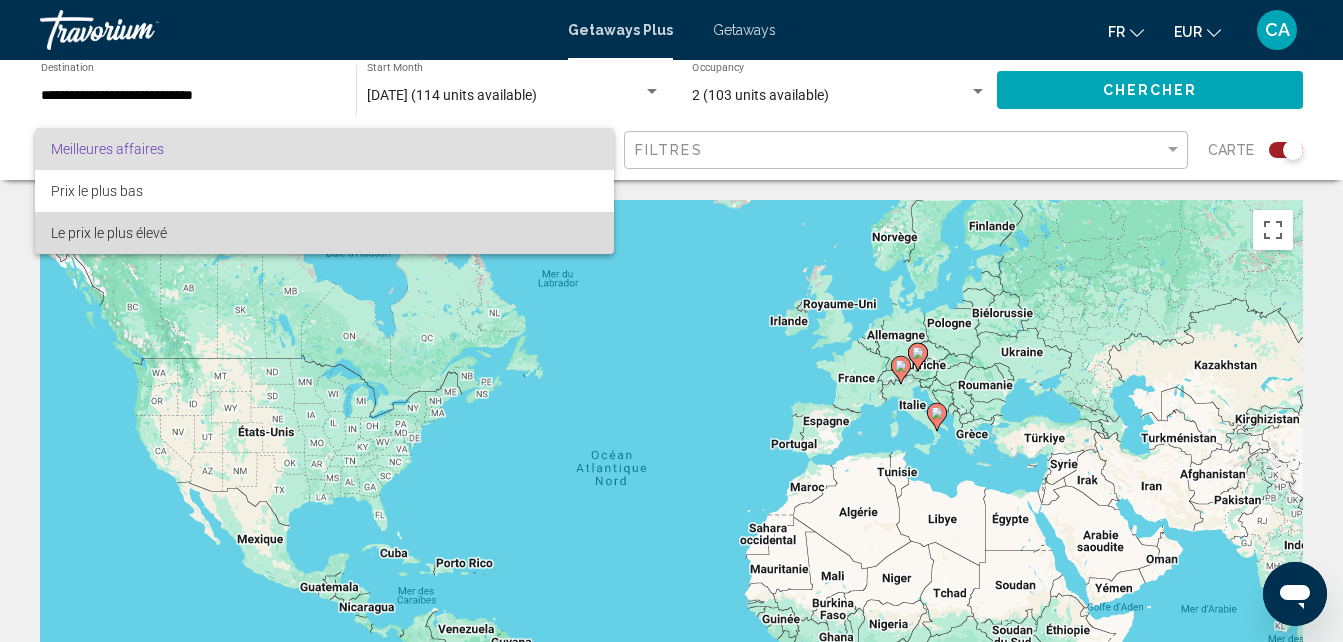 click on "Le prix le plus élevé" at bounding box center [324, 233] 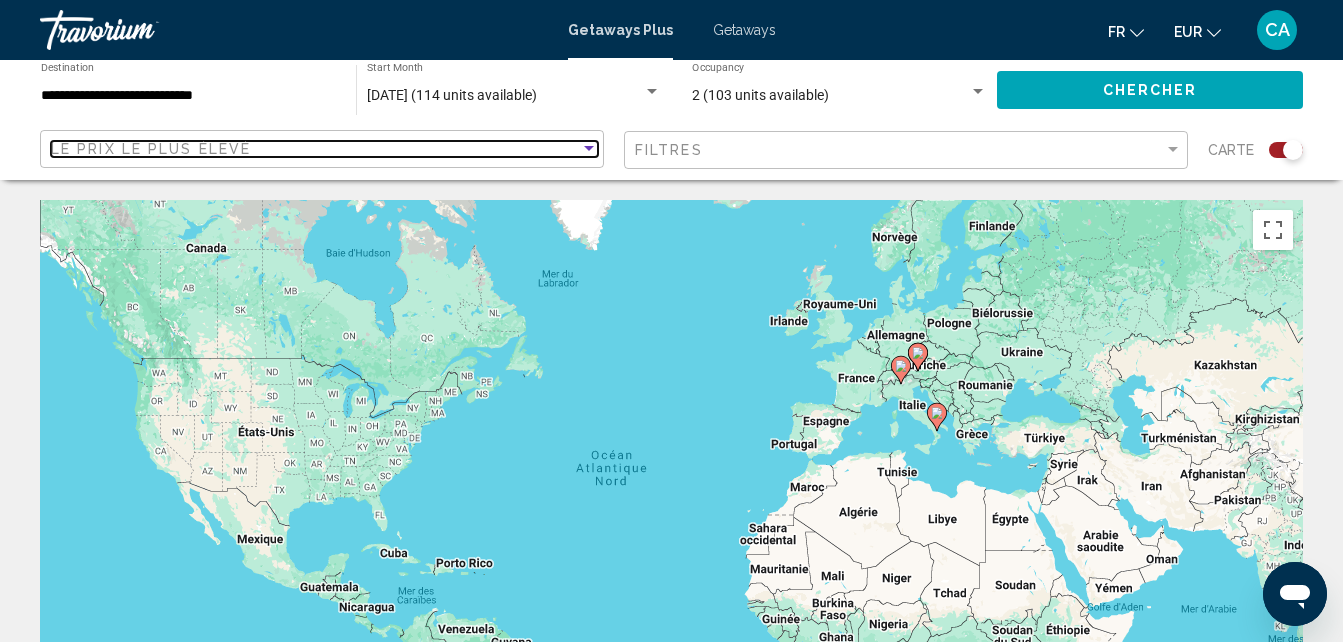click on "Le prix le plus élevé" at bounding box center [315, 149] 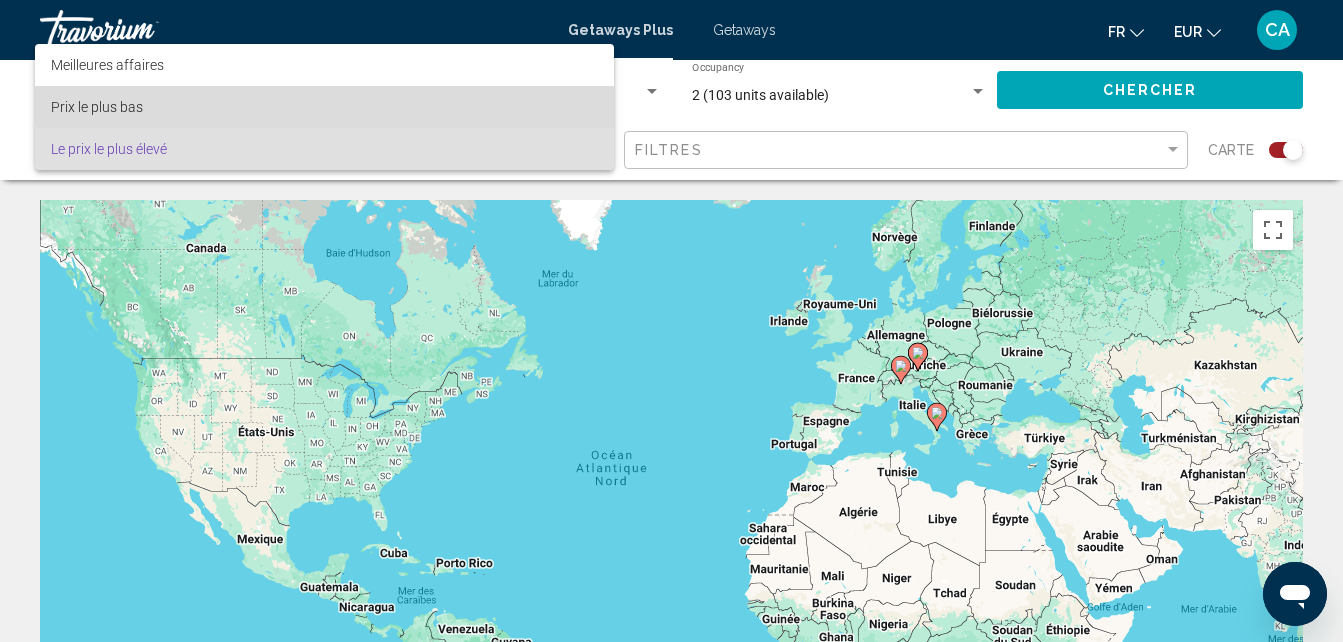 click on "Prix ​​le plus bas" at bounding box center [324, 107] 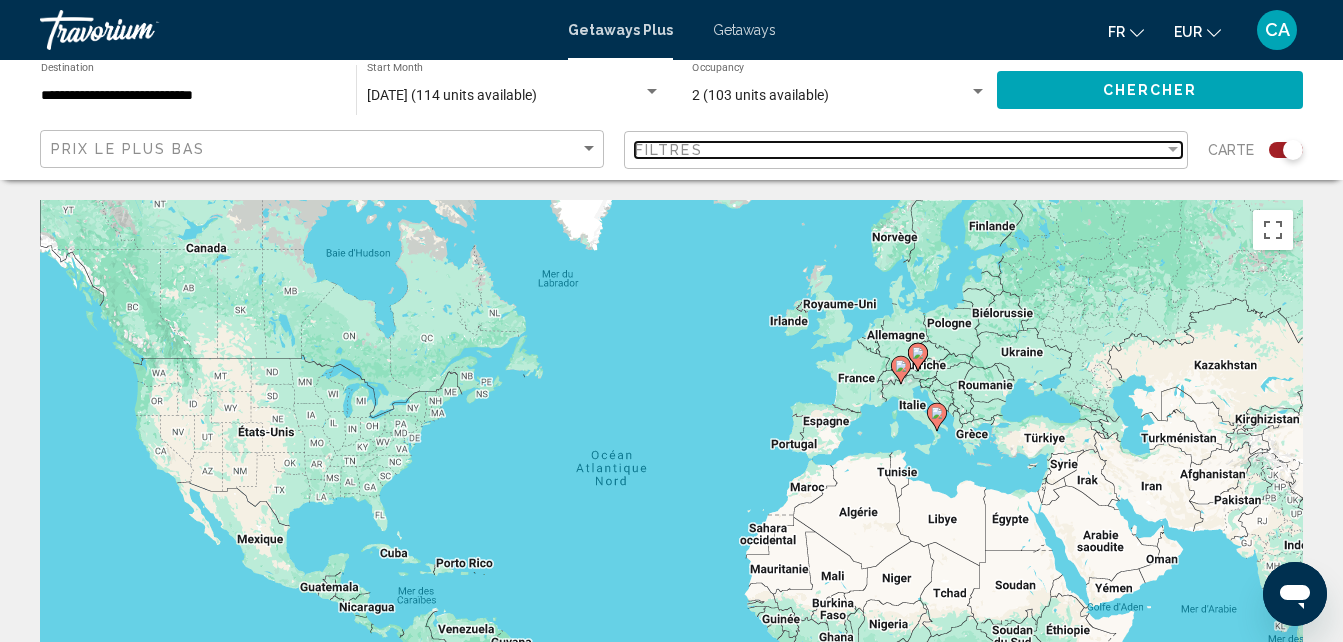 drag, startPoint x: 705, startPoint y: 152, endPoint x: 1171, endPoint y: 154, distance: 466.0043 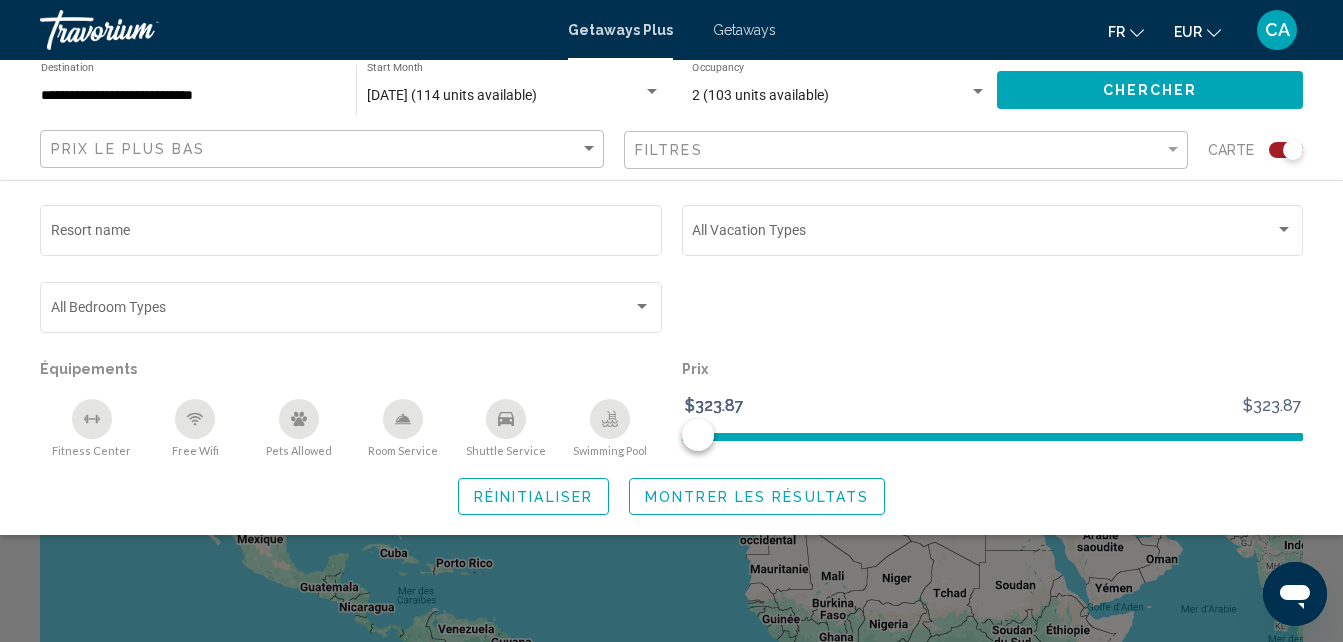 click on "**********" at bounding box center [671, 321] 